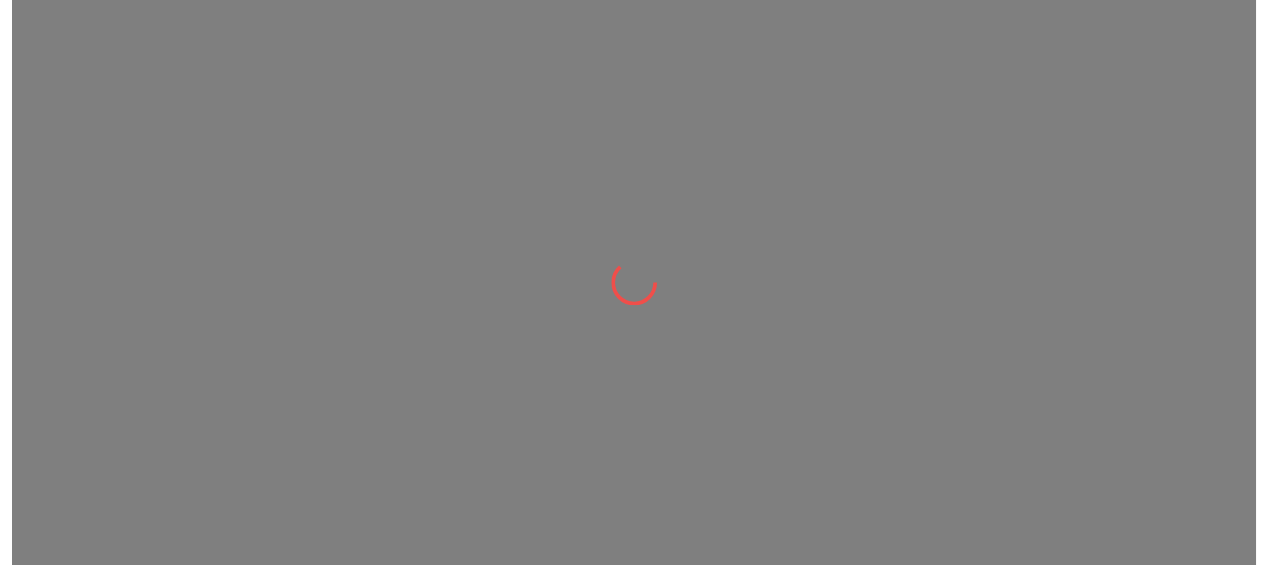 scroll, scrollTop: 0, scrollLeft: 0, axis: both 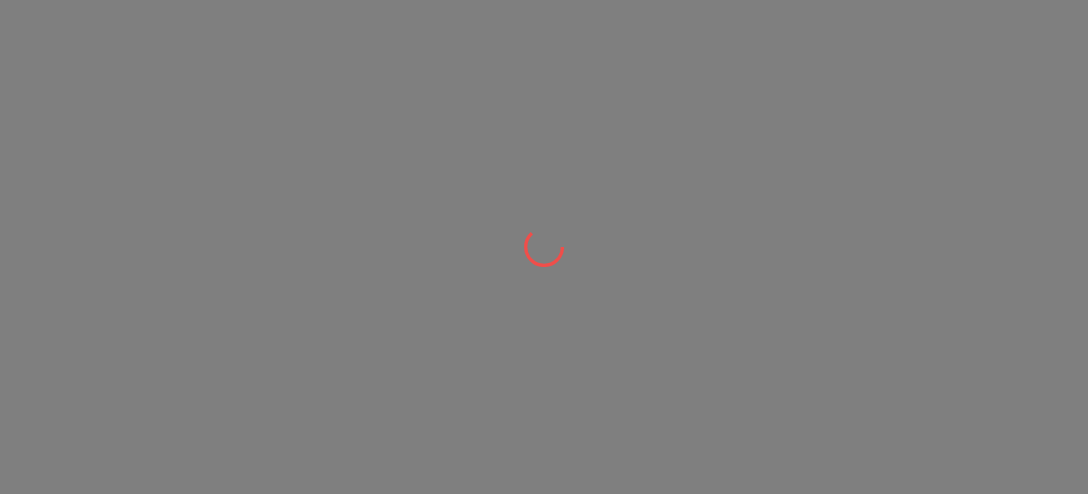 click at bounding box center [544, 247] 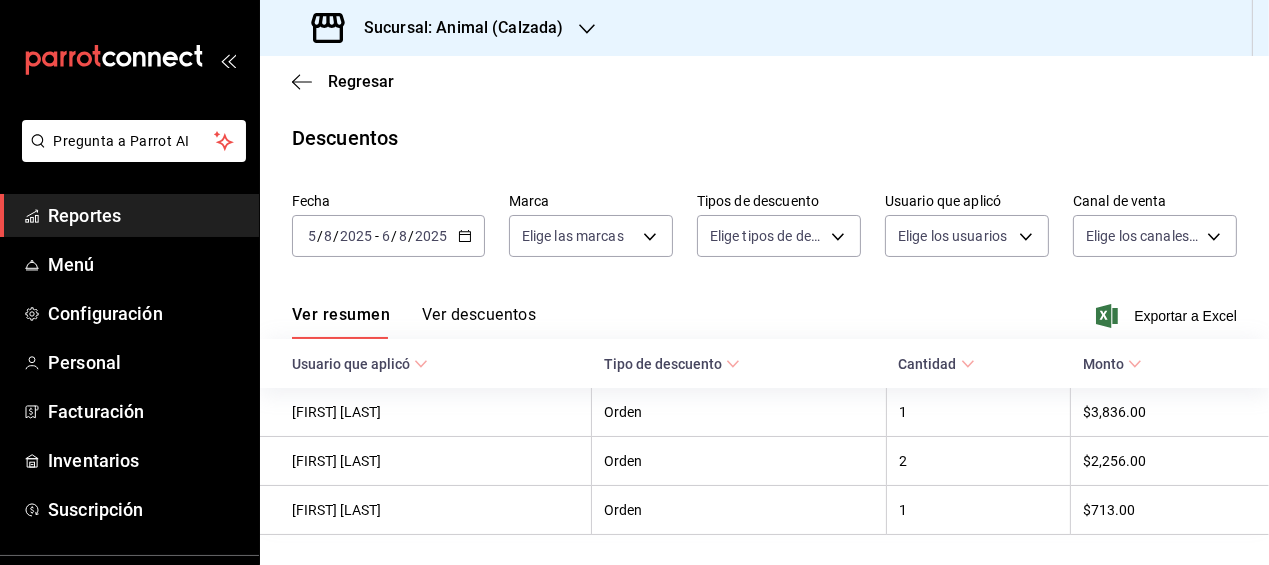 click 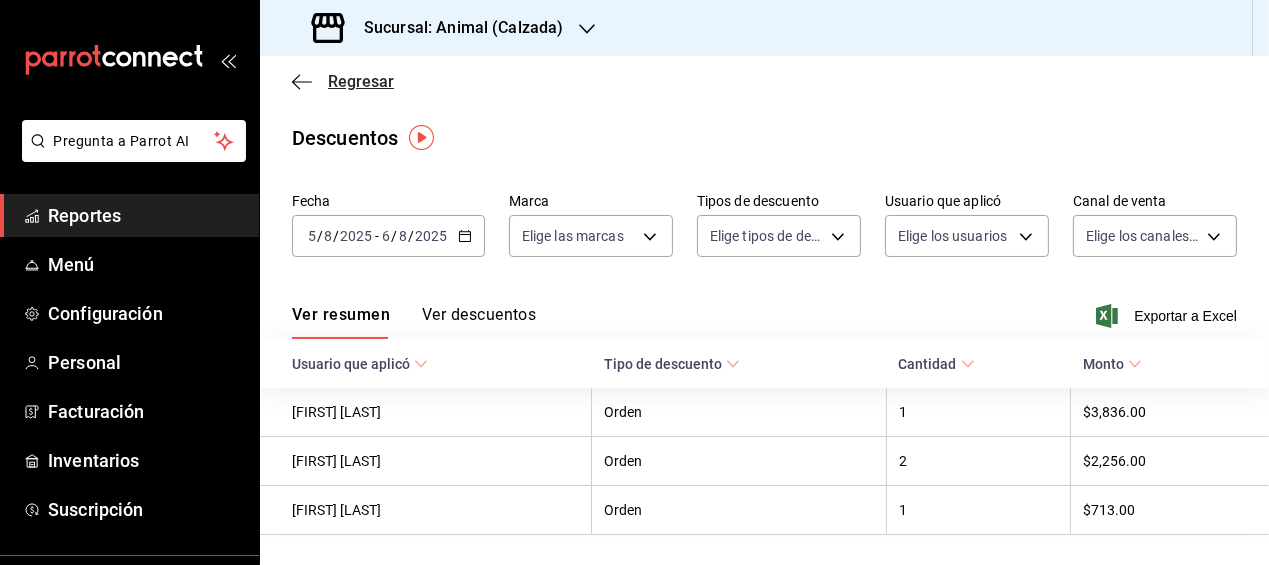 click 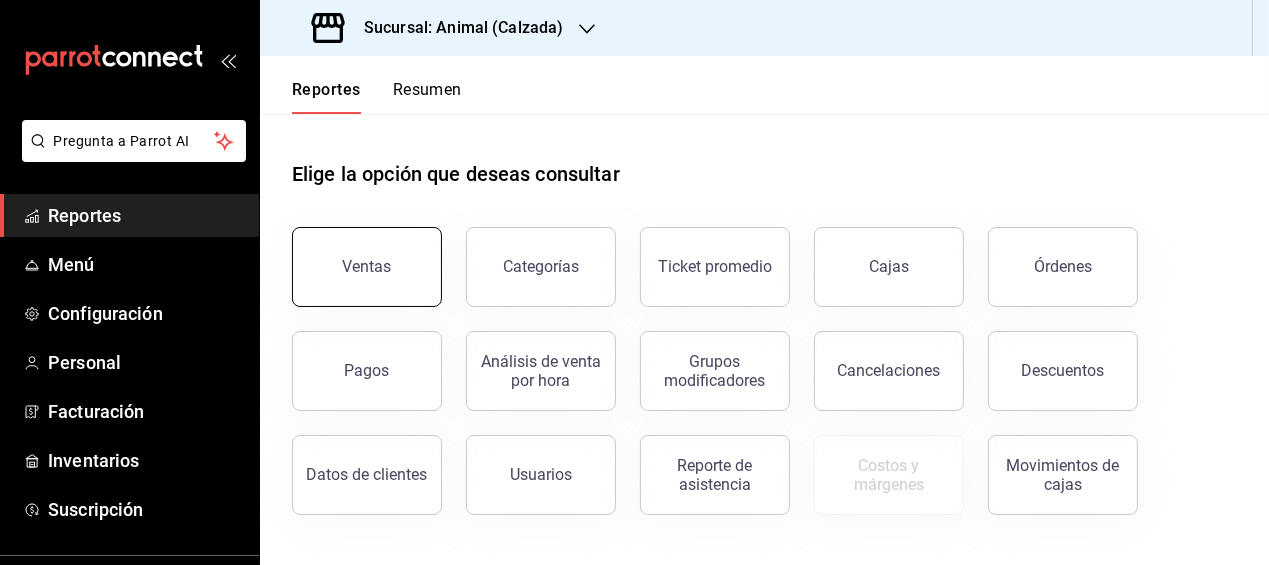 click on "Ventas" at bounding box center (367, 266) 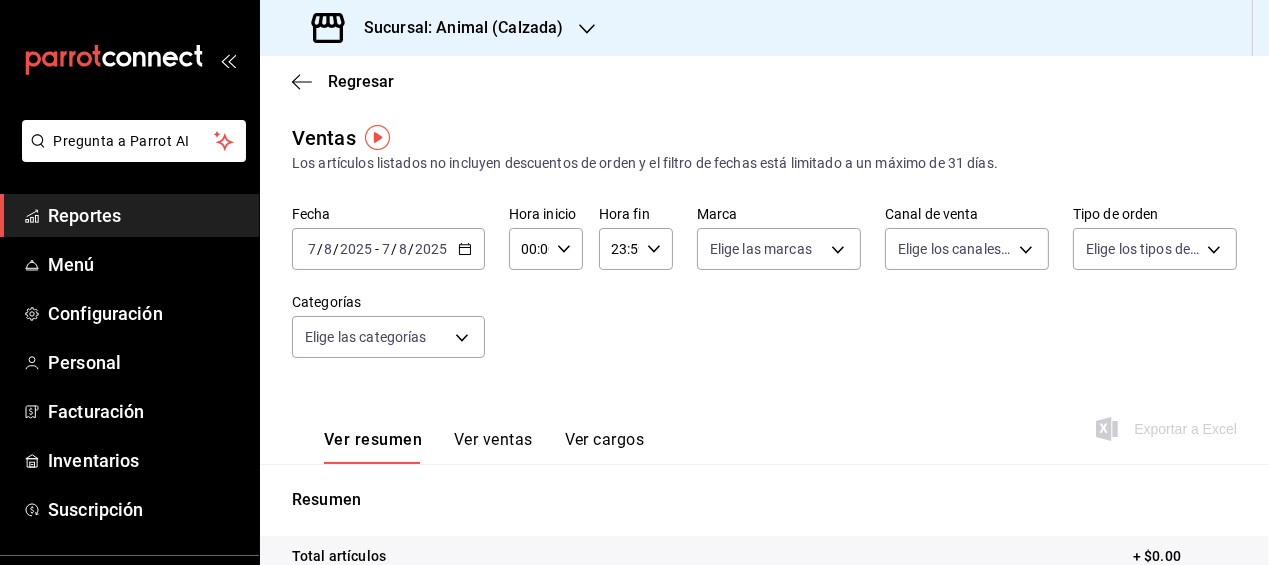click 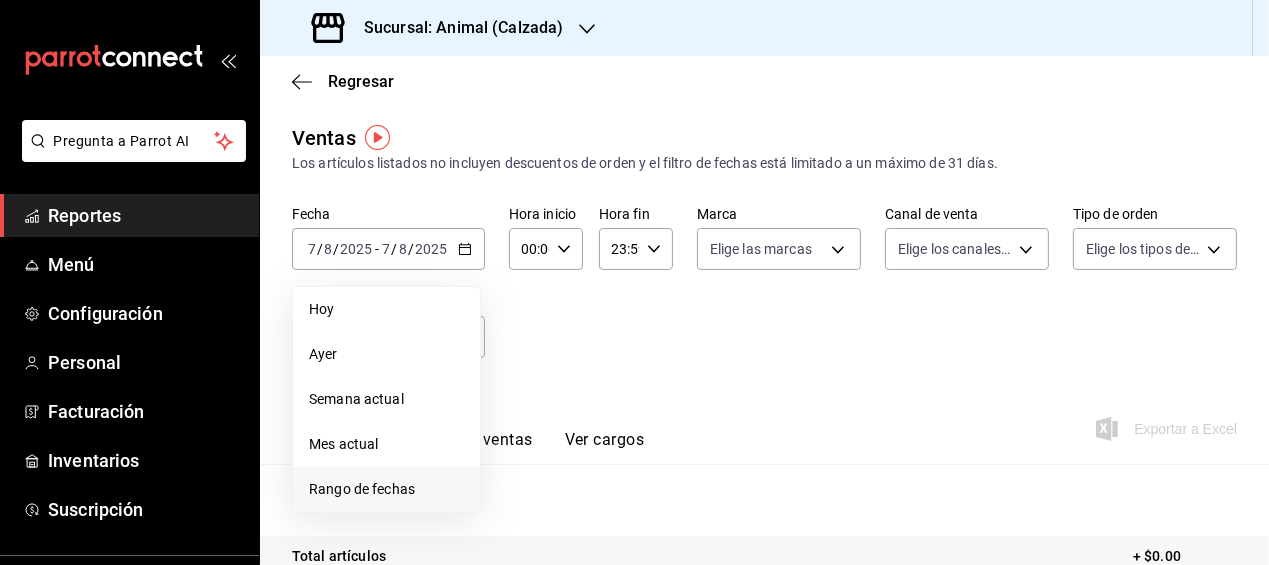 click on "Rango de fechas" at bounding box center (386, 489) 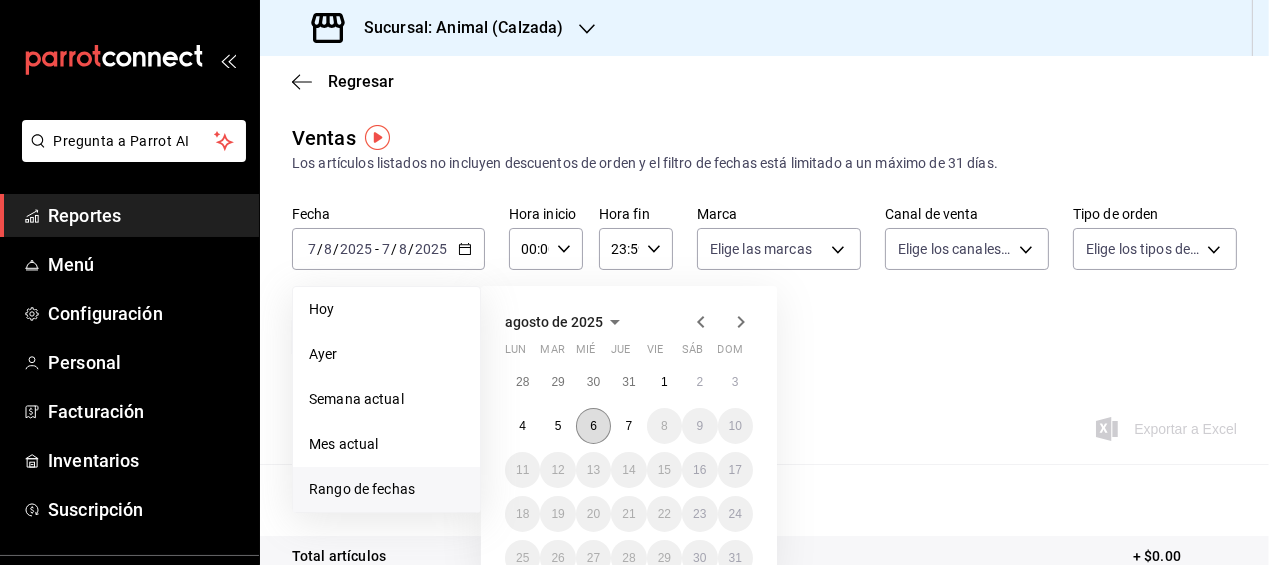 click on "6" at bounding box center (593, 426) 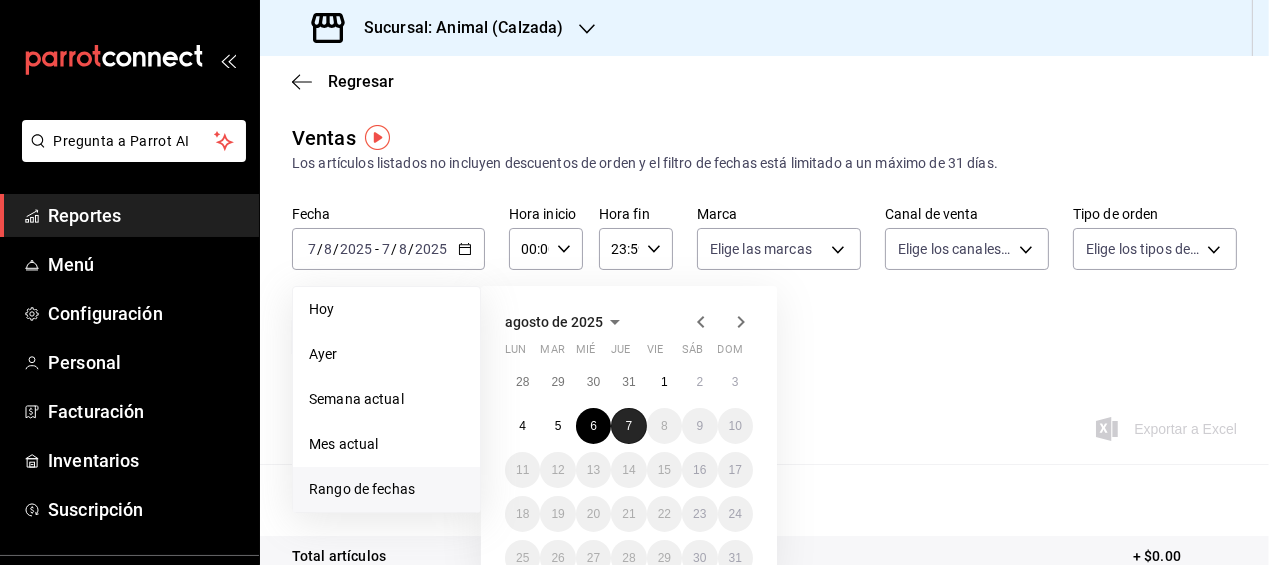 click on "7" at bounding box center (628, 426) 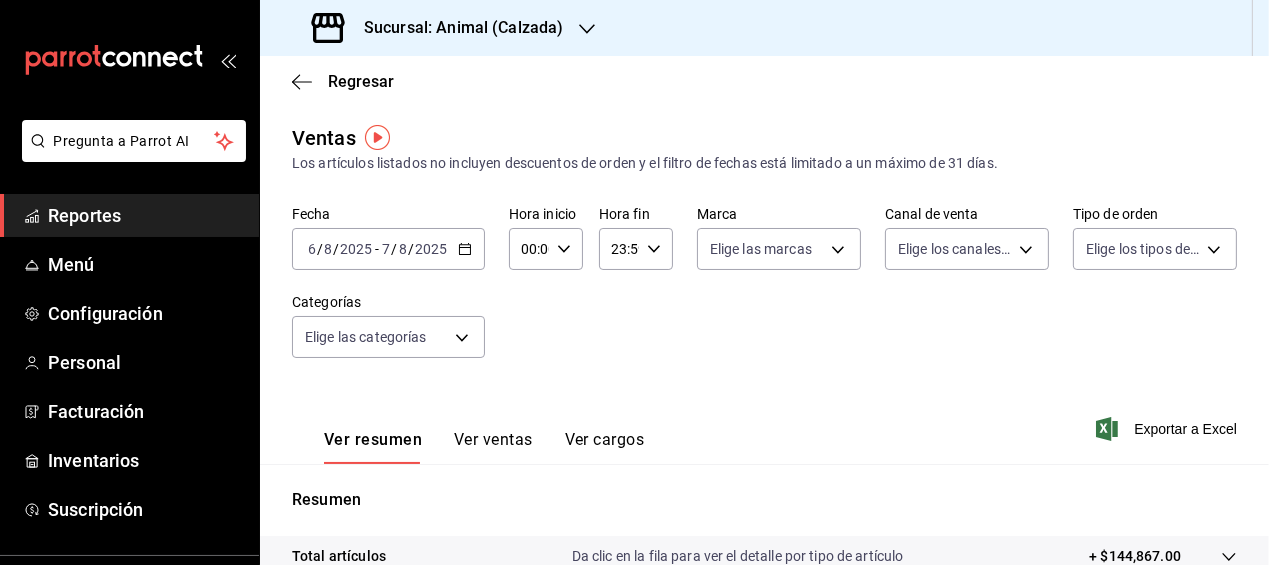 click 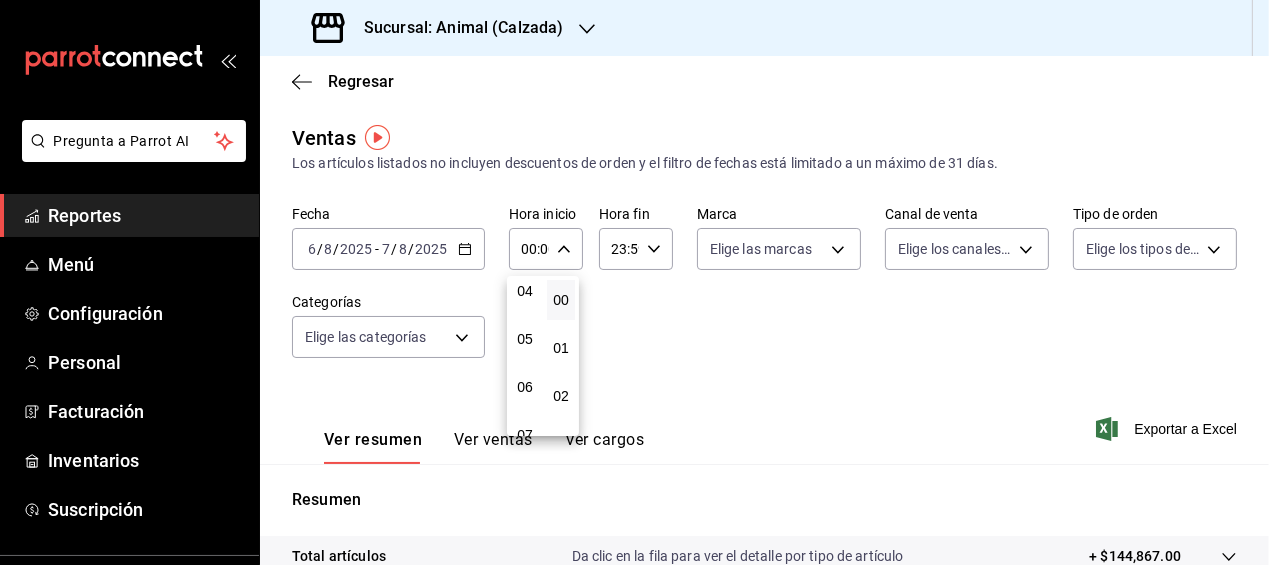 scroll, scrollTop: 202, scrollLeft: 0, axis: vertical 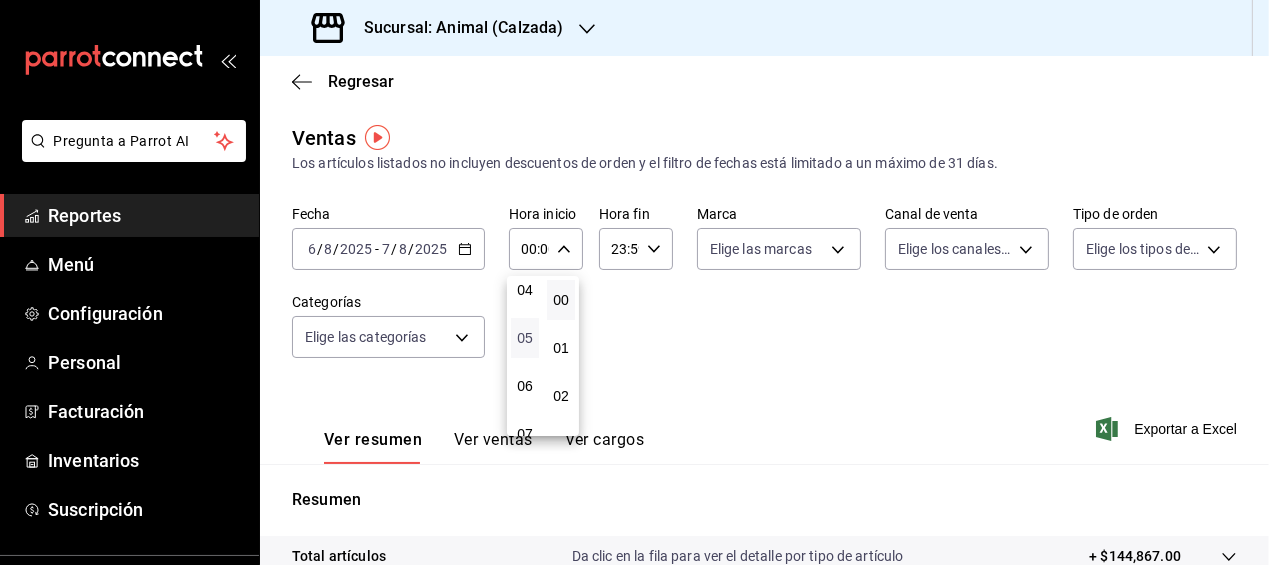 click on "05" at bounding box center (525, 338) 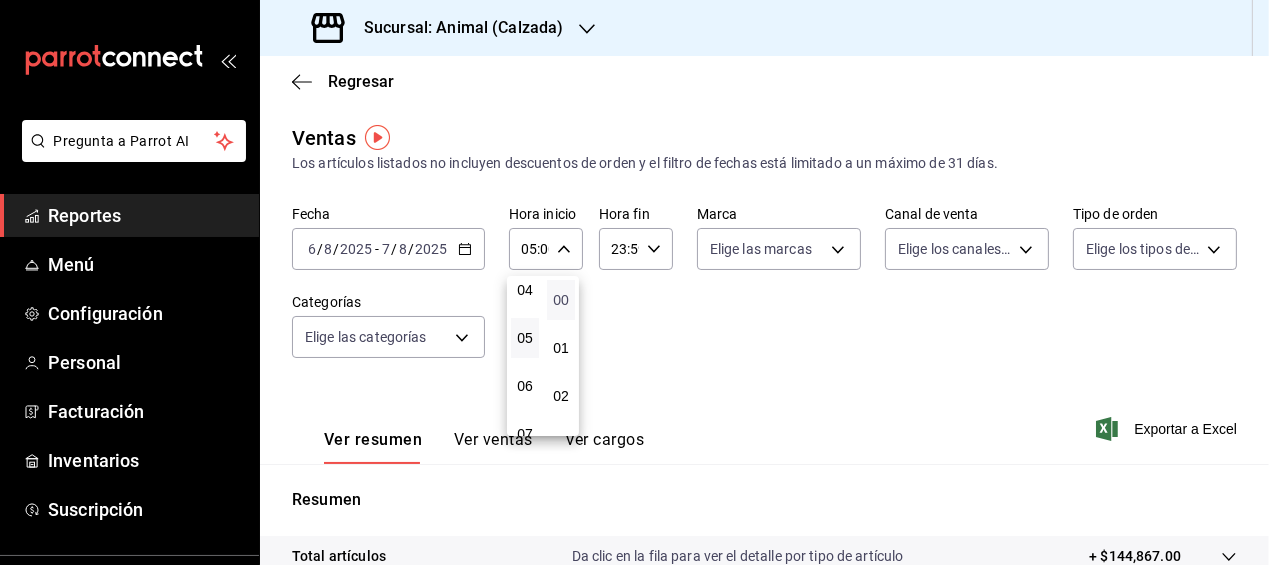 click on "00" at bounding box center (561, 300) 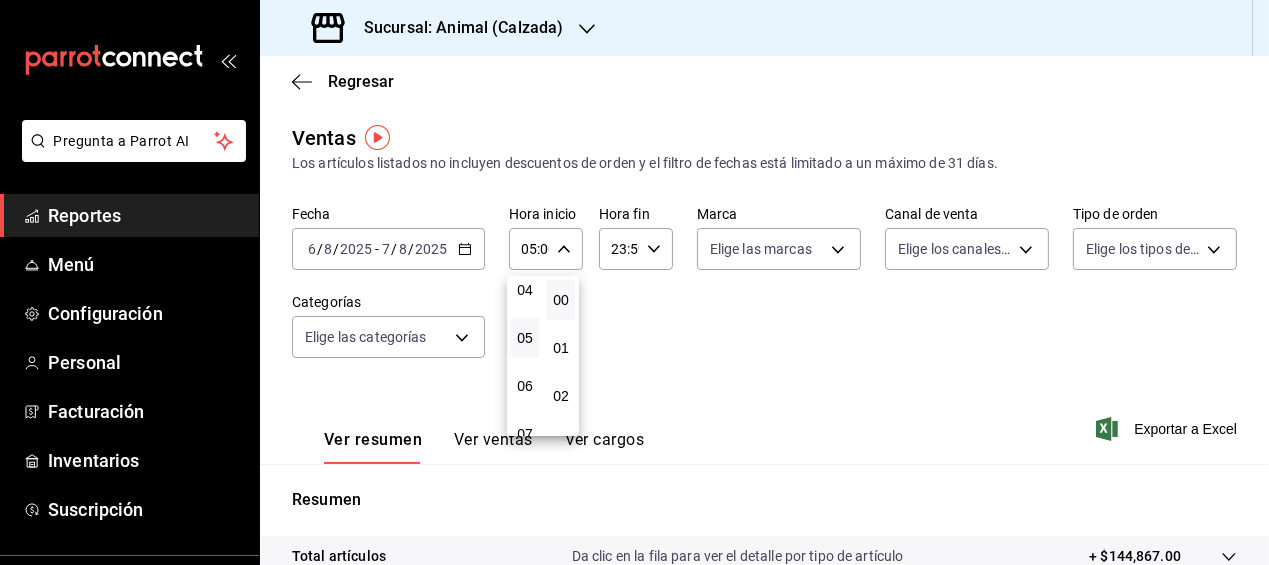 click at bounding box center (634, 282) 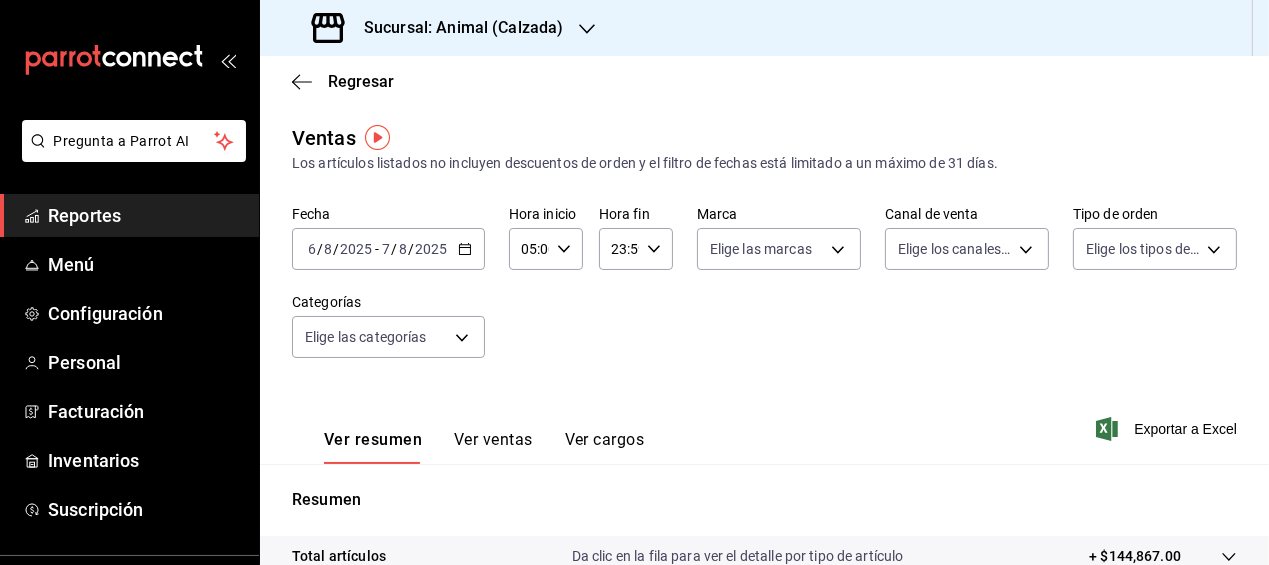click 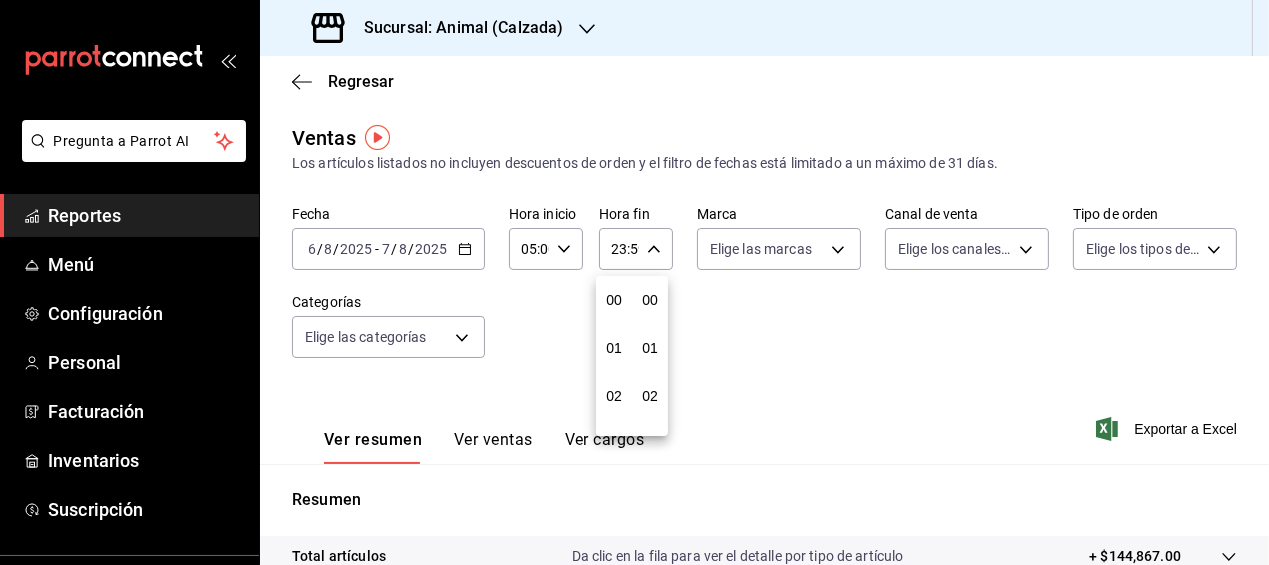 scroll, scrollTop: 988, scrollLeft: 0, axis: vertical 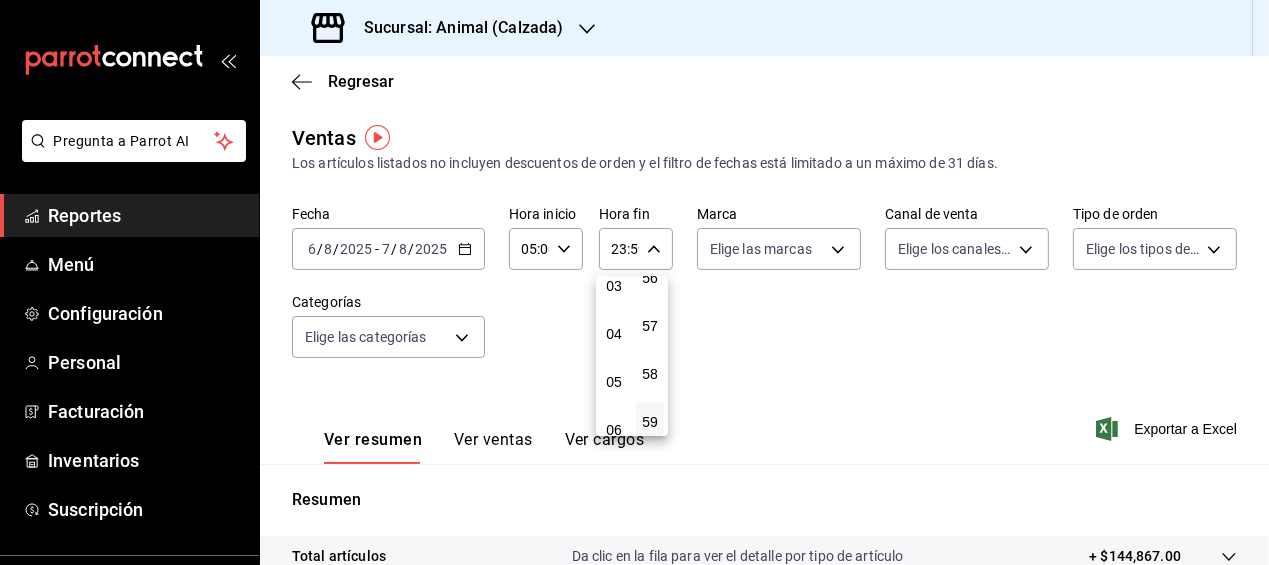 click on "05" at bounding box center (614, 382) 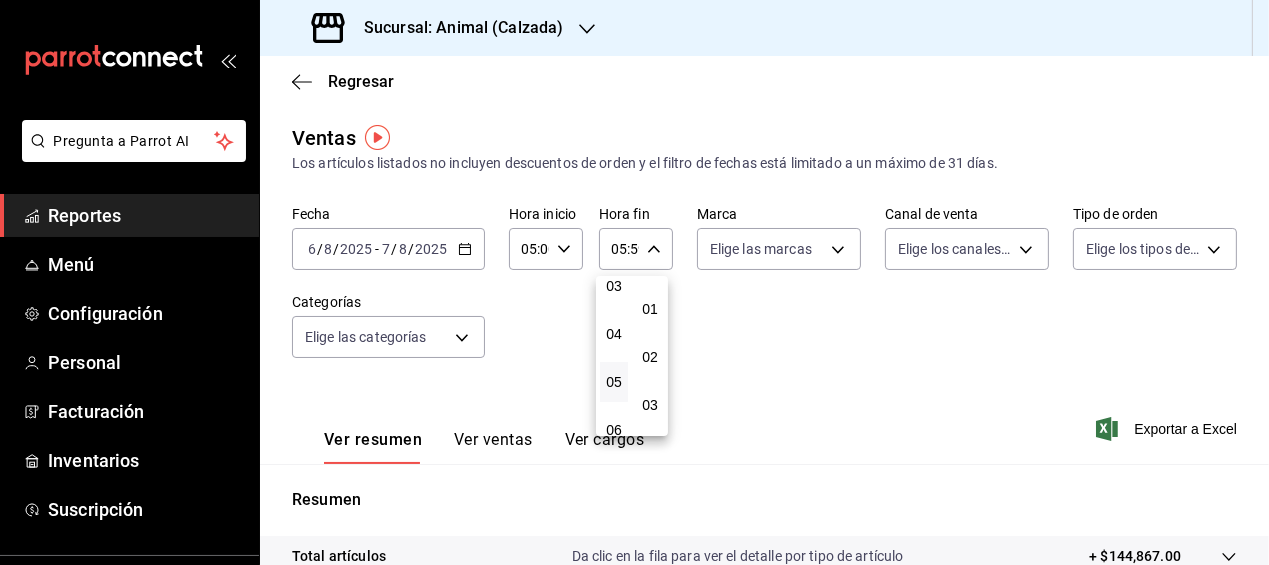 scroll, scrollTop: 0, scrollLeft: 0, axis: both 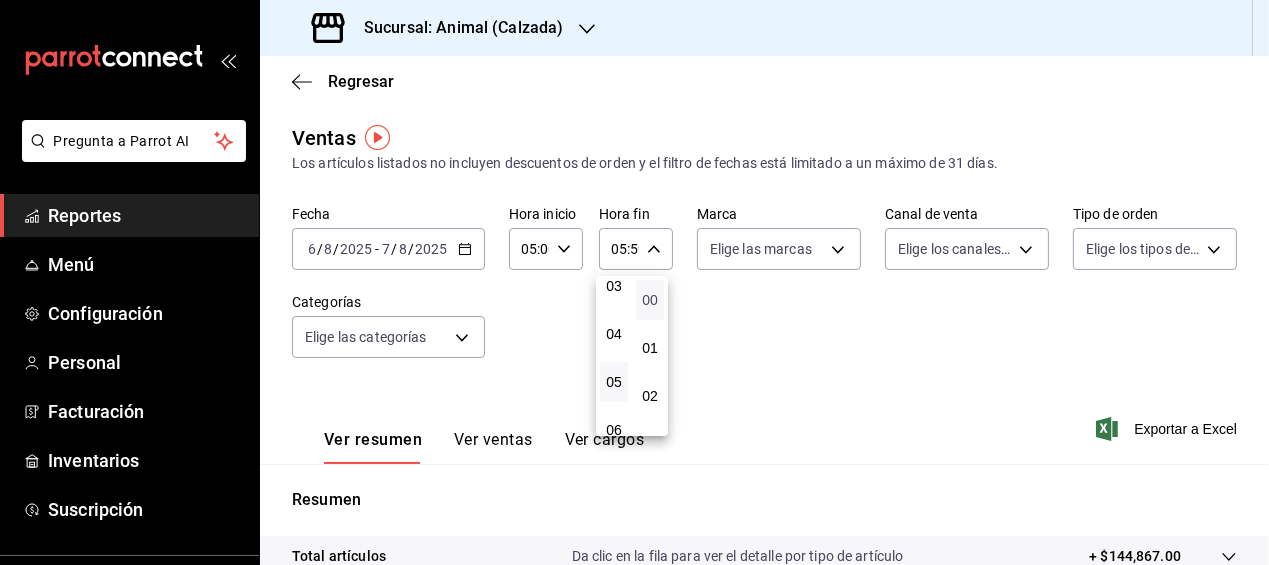click on "00" at bounding box center (650, 300) 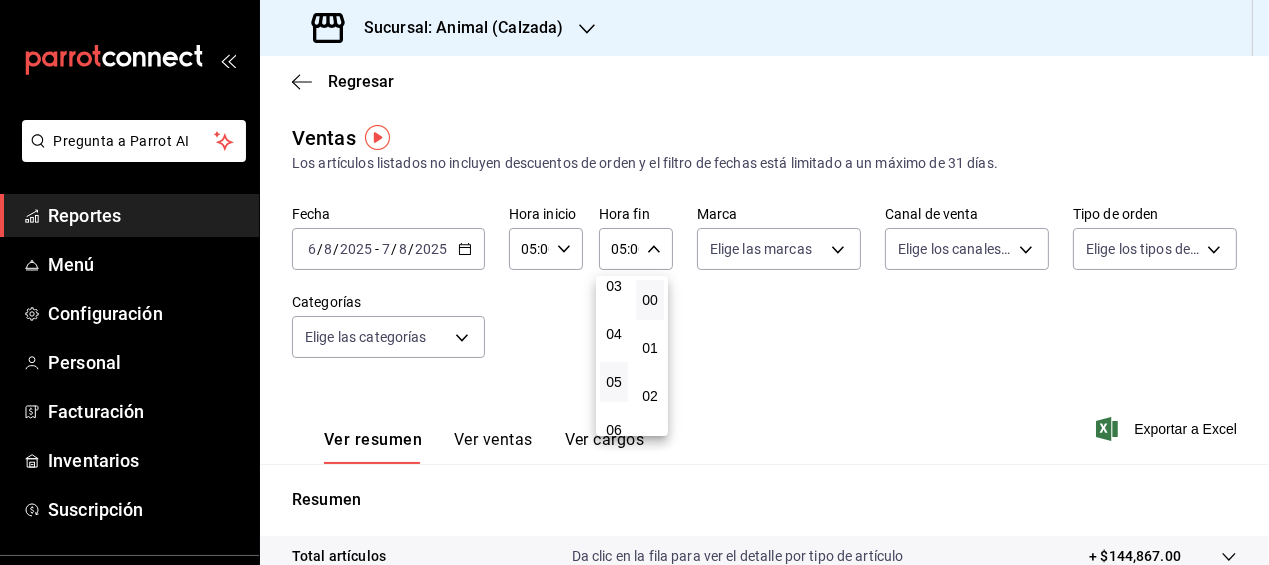 click at bounding box center [634, 282] 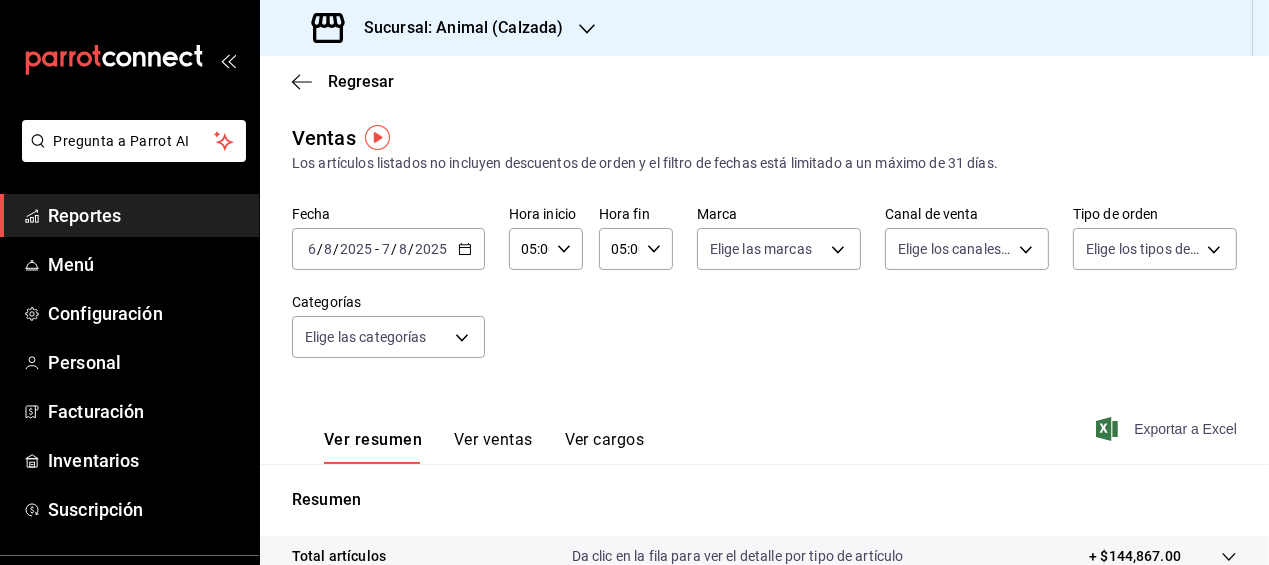 click on "Exportar a Excel" at bounding box center [1168, 429] 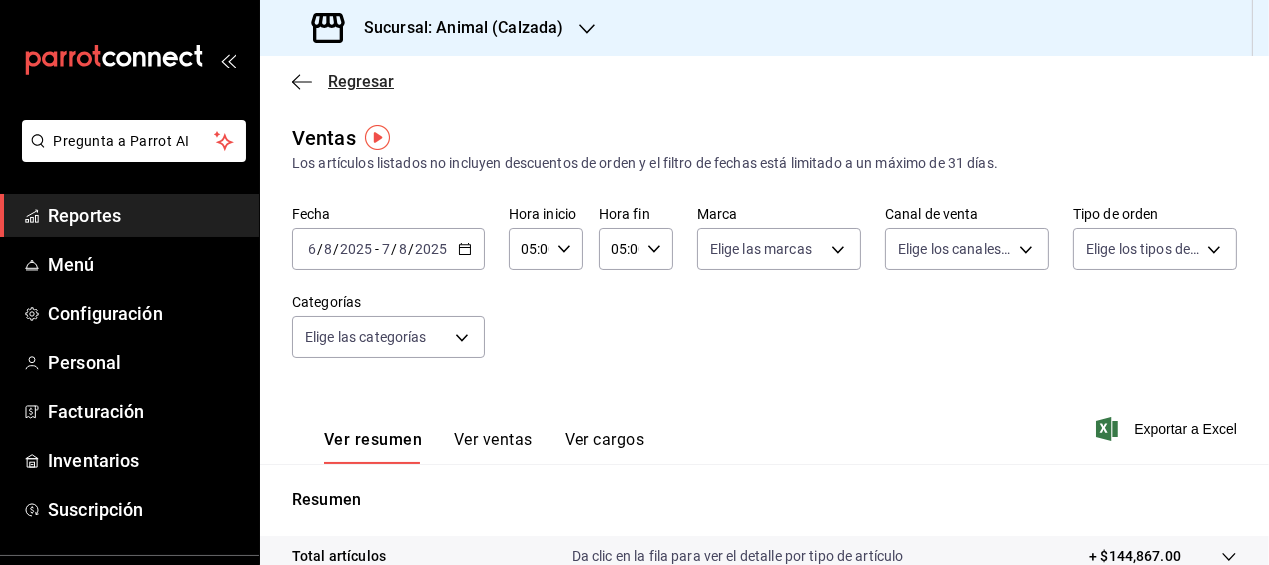 click 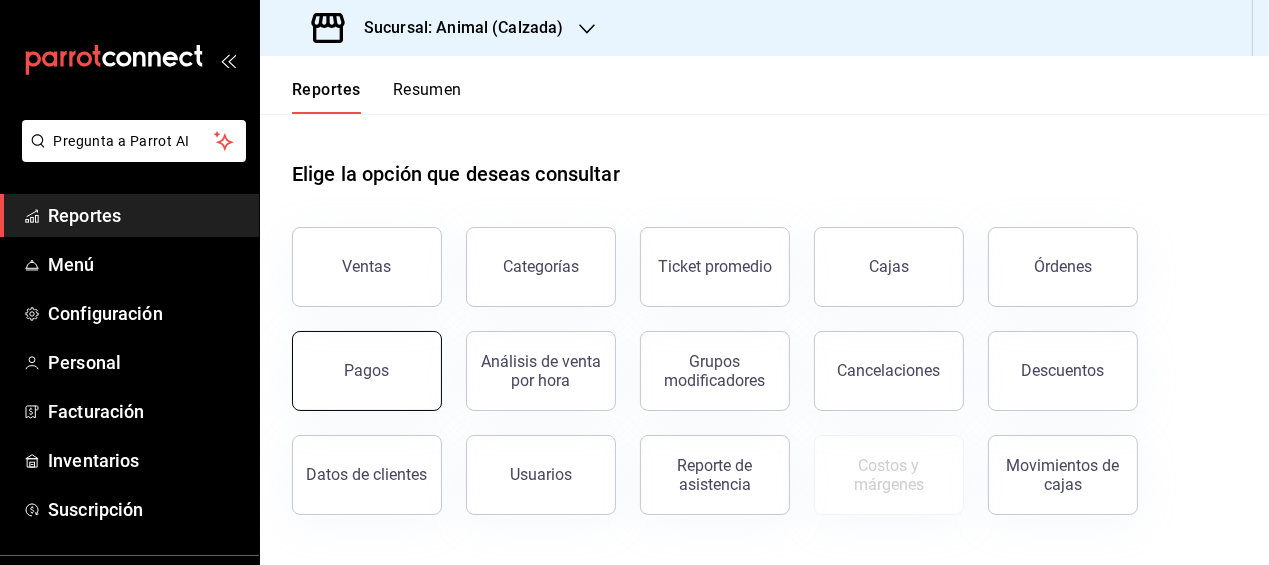 click on "Pagos" at bounding box center (367, 371) 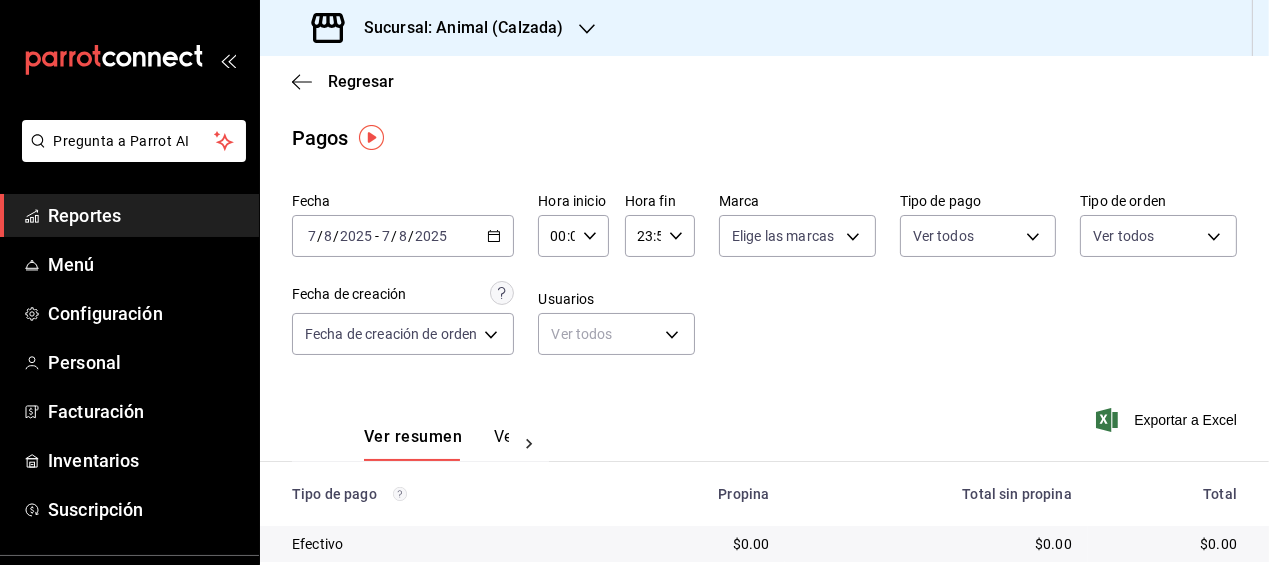 click 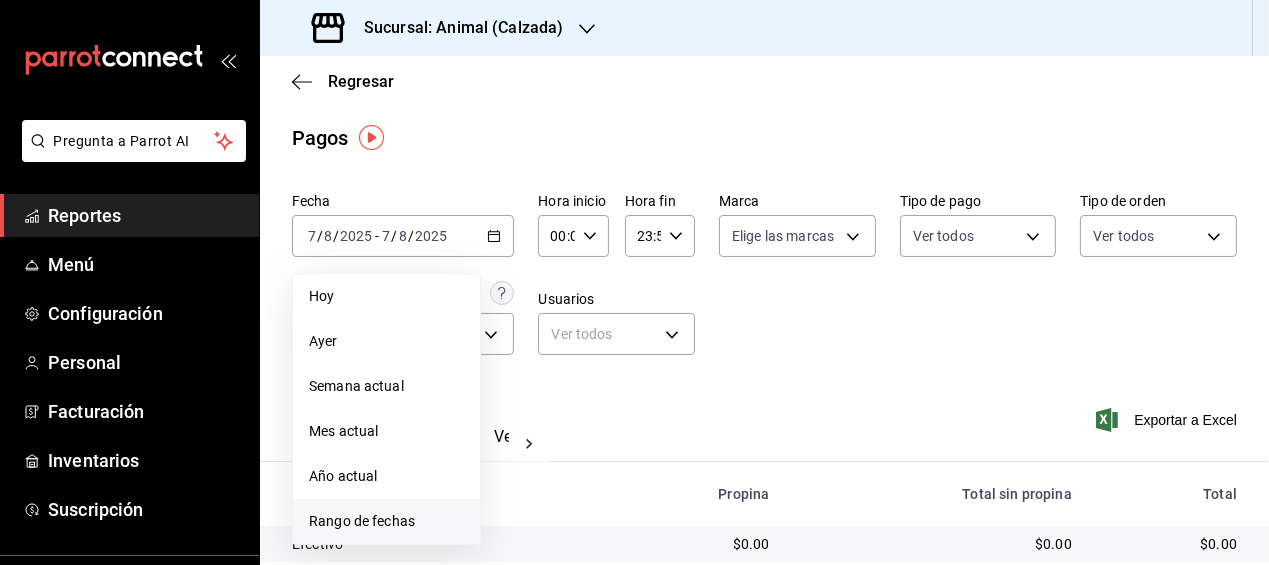 click on "Rango de fechas" at bounding box center [386, 521] 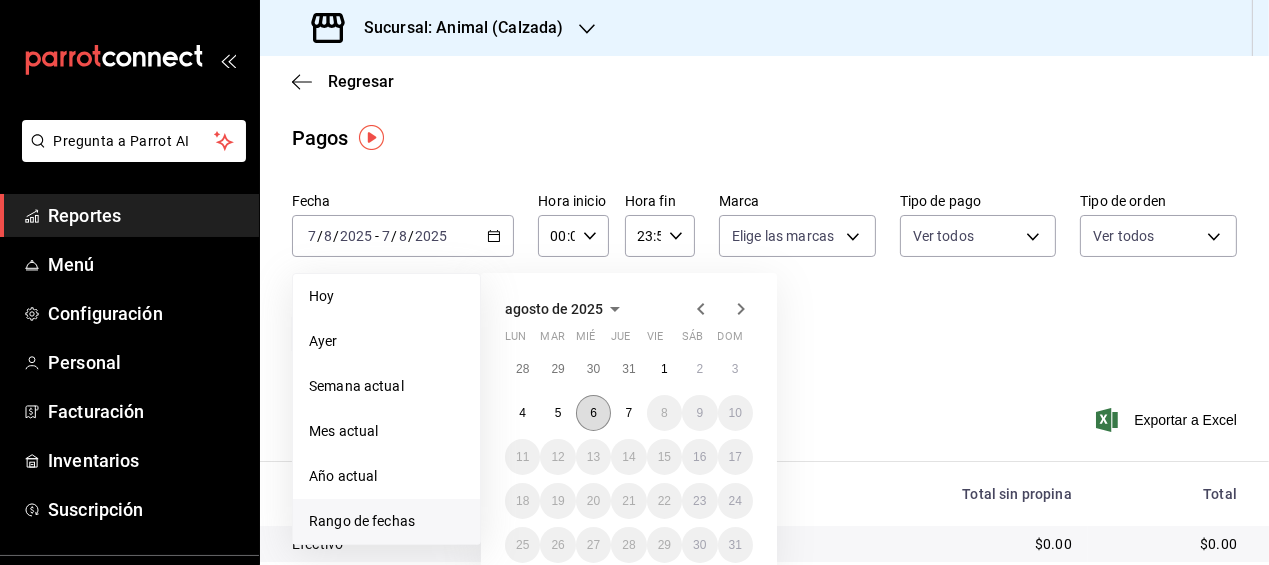 click on "6" at bounding box center (593, 413) 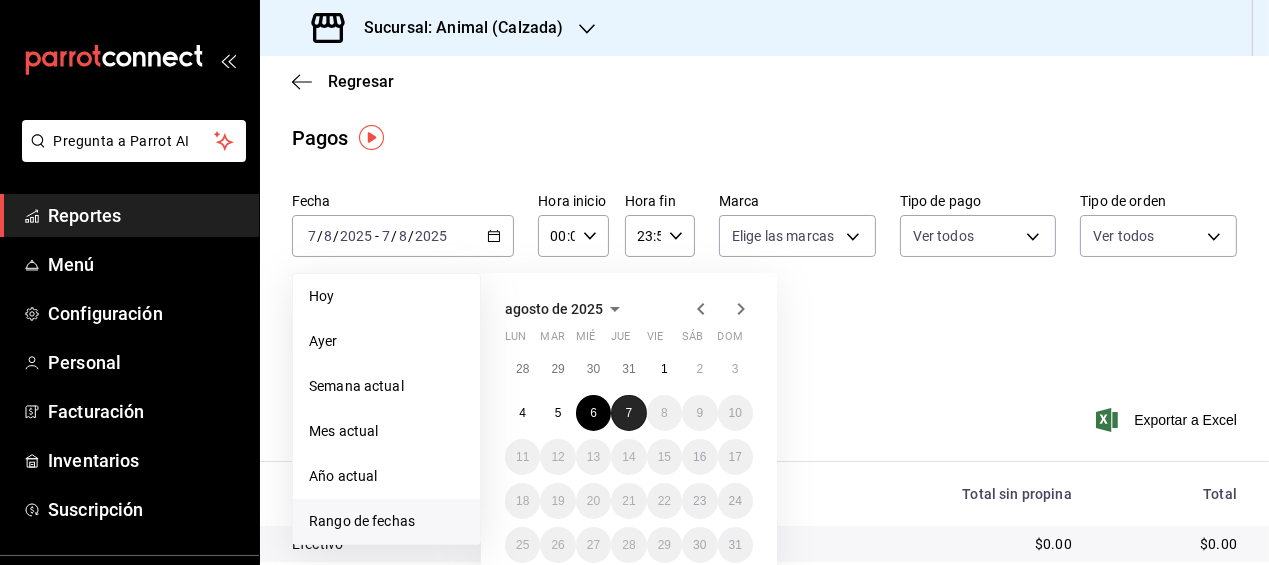 click on "7" at bounding box center (629, 413) 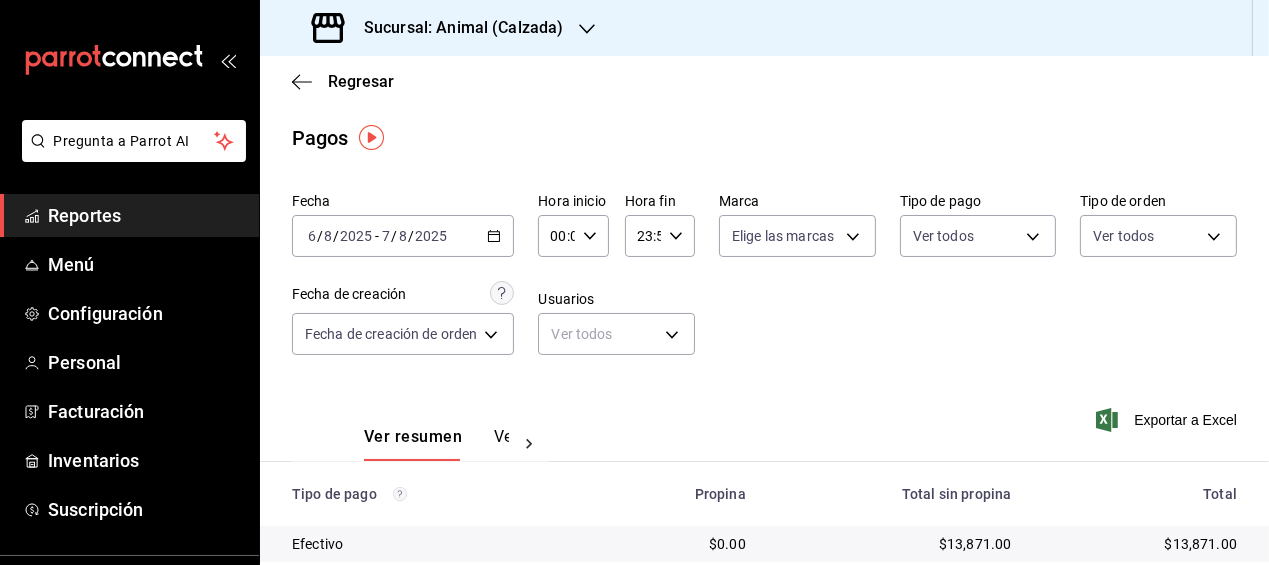 click on "Fecha [DATE] [DATE] - [DATE] [DATE] Hora inicio 00:00 Hora inicio Hora fin 23:59 Hora fin Marca Elige las marcas Tipo de pago Ver todos Tipo de orden Ver todos Fecha de creación   Fecha de creación de orden ORDER Usuarios Ver todos null" at bounding box center (764, 282) 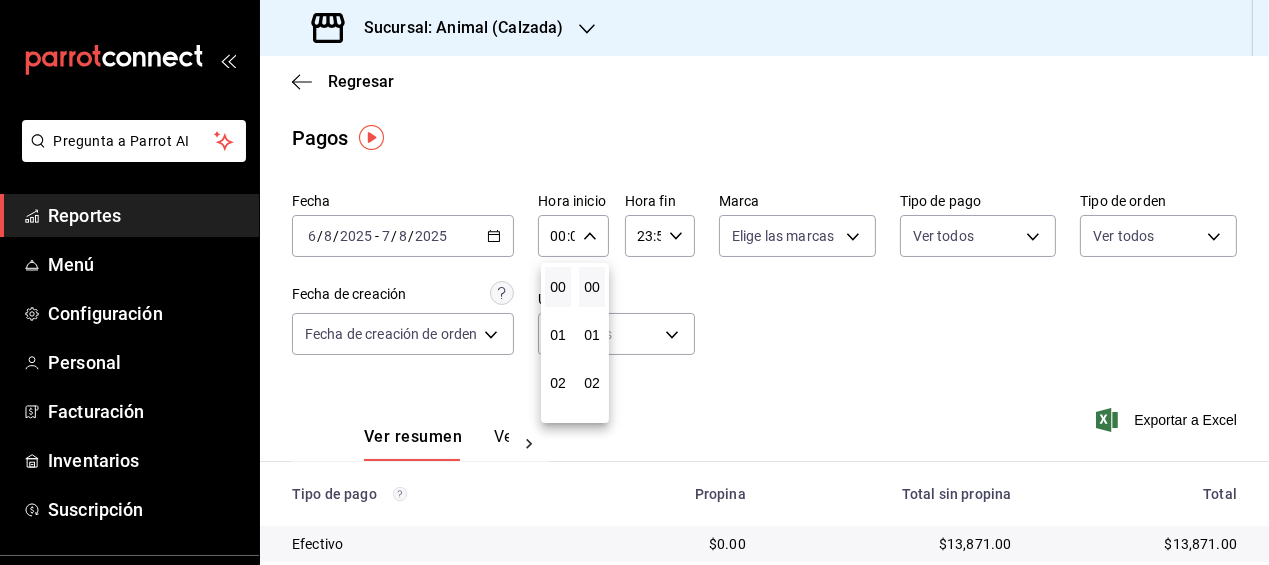 click at bounding box center [634, 282] 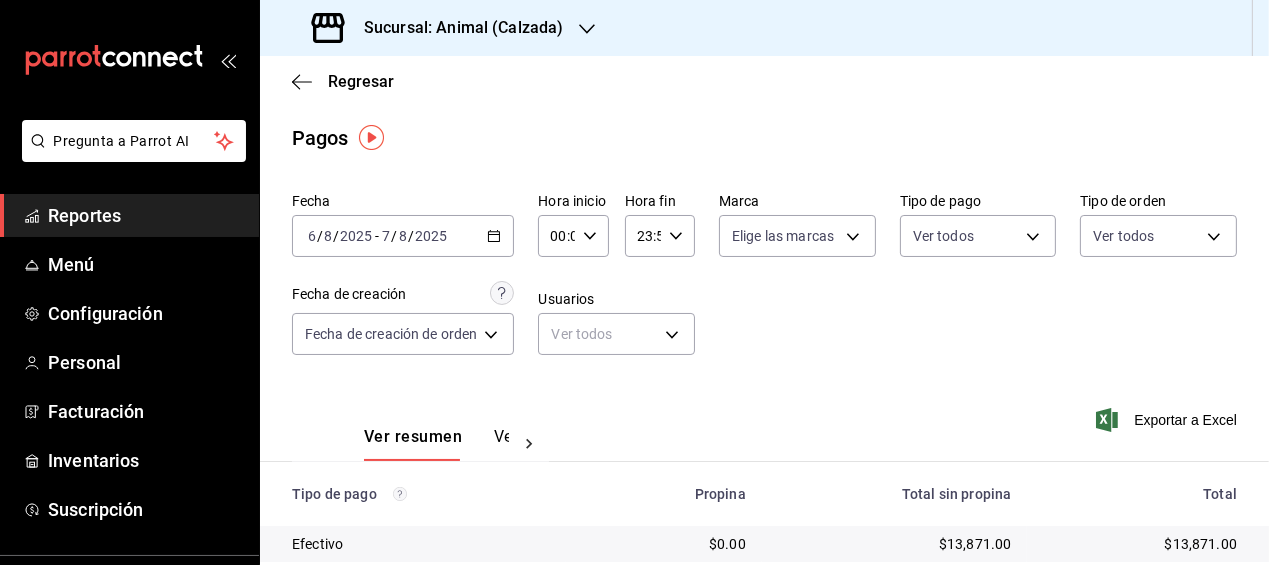 click 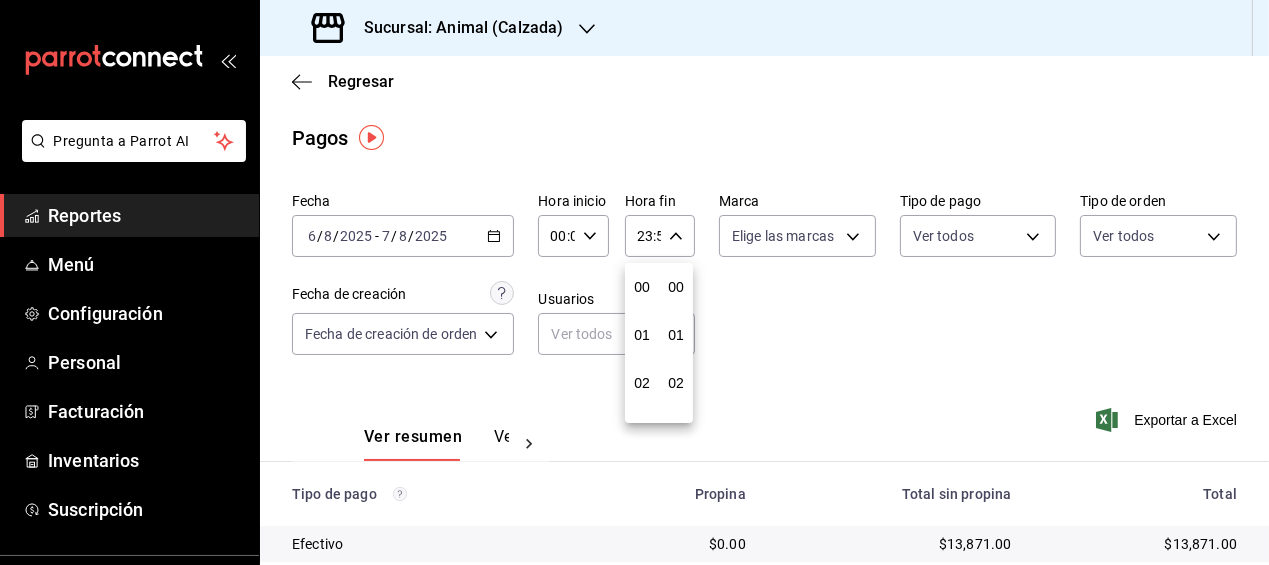 scroll, scrollTop: 988, scrollLeft: 0, axis: vertical 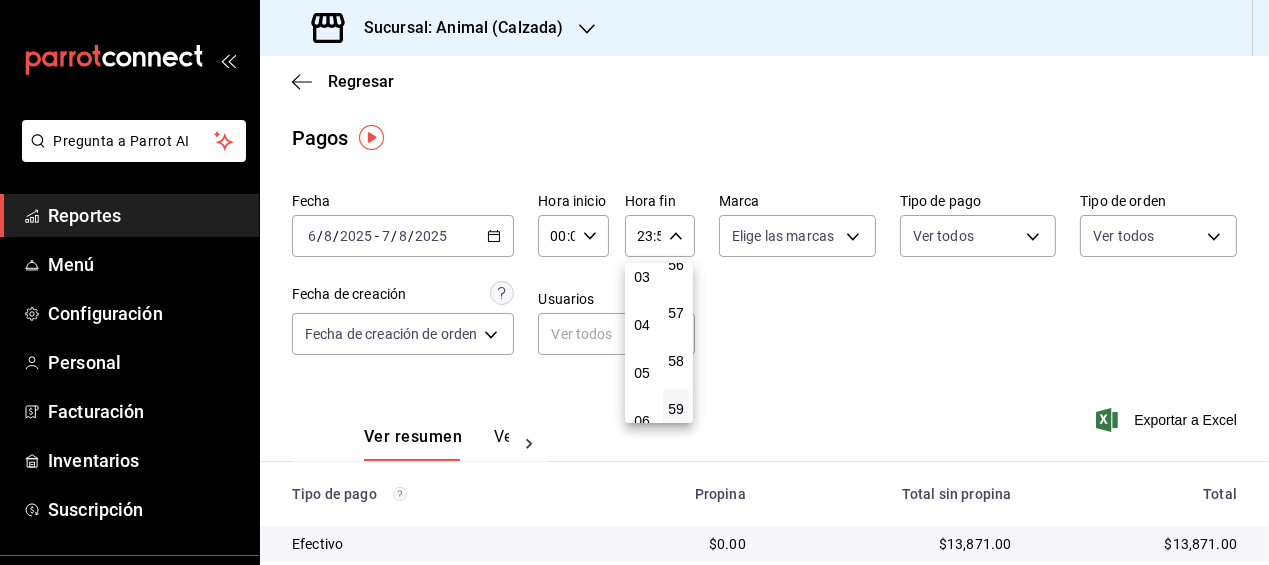 click on "05" at bounding box center (642, 373) 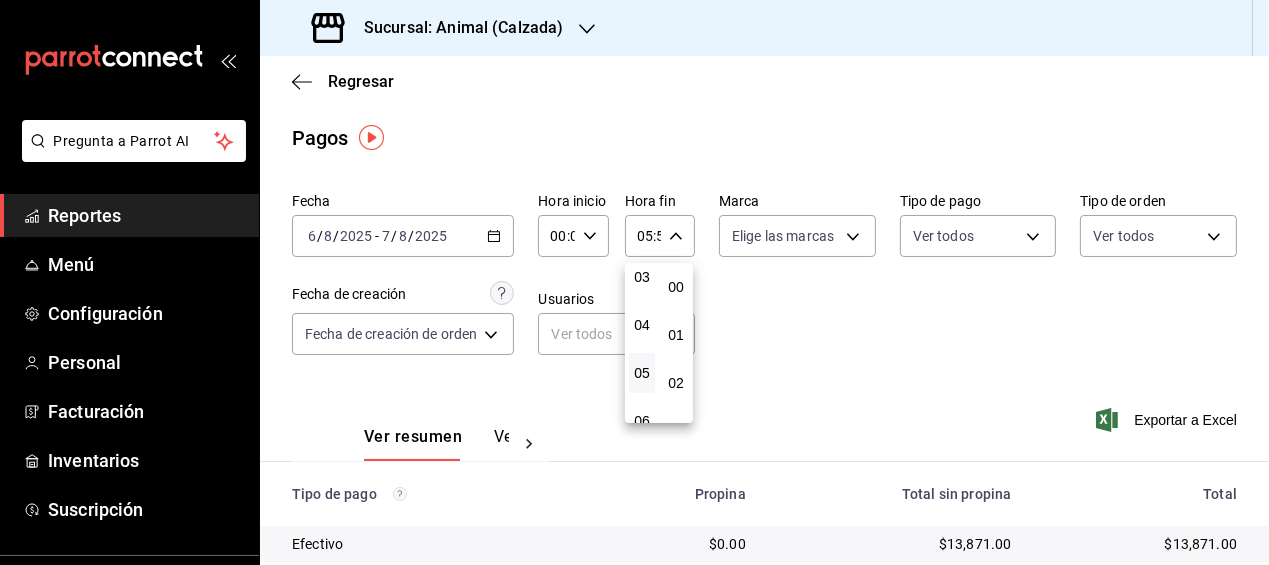 scroll, scrollTop: 0, scrollLeft: 0, axis: both 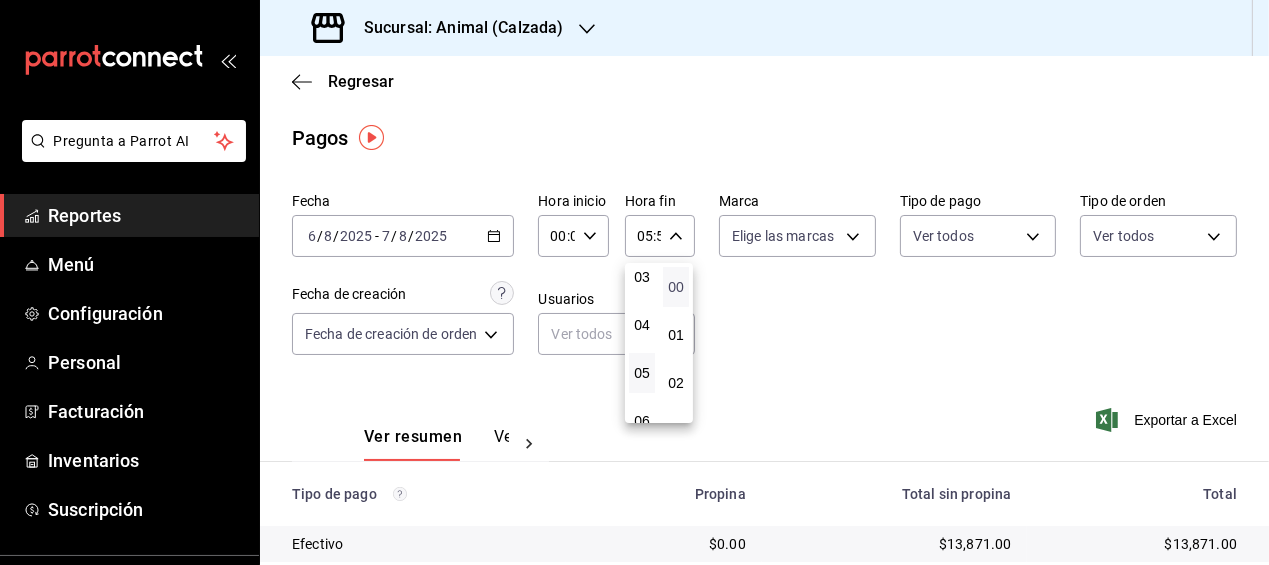 click on "00" at bounding box center (676, 287) 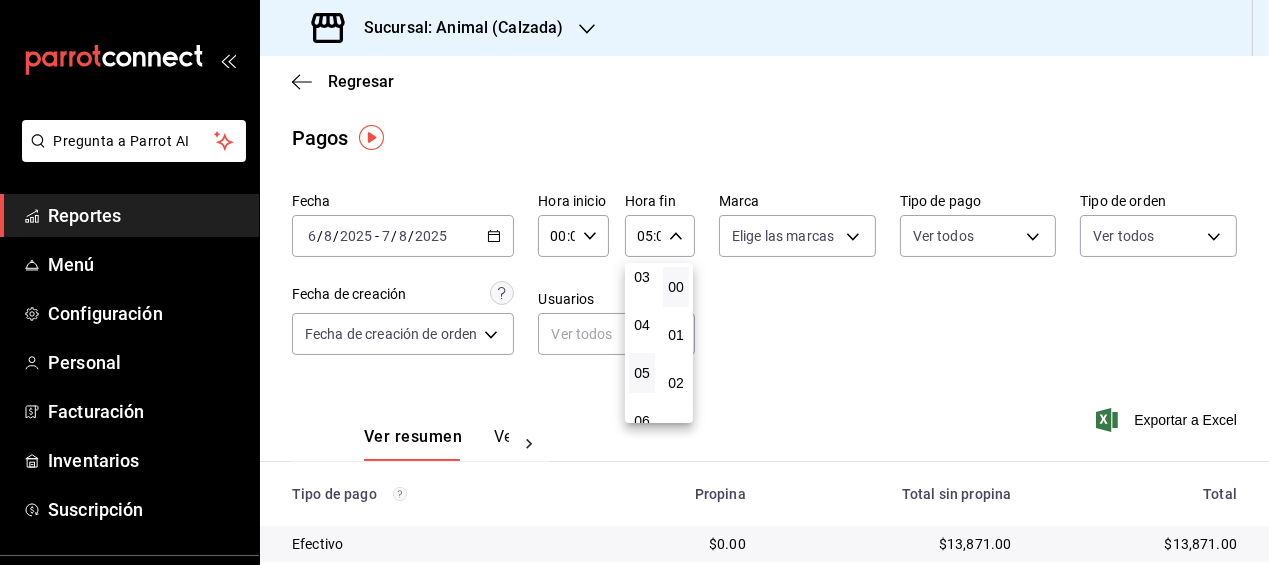 click at bounding box center [634, 282] 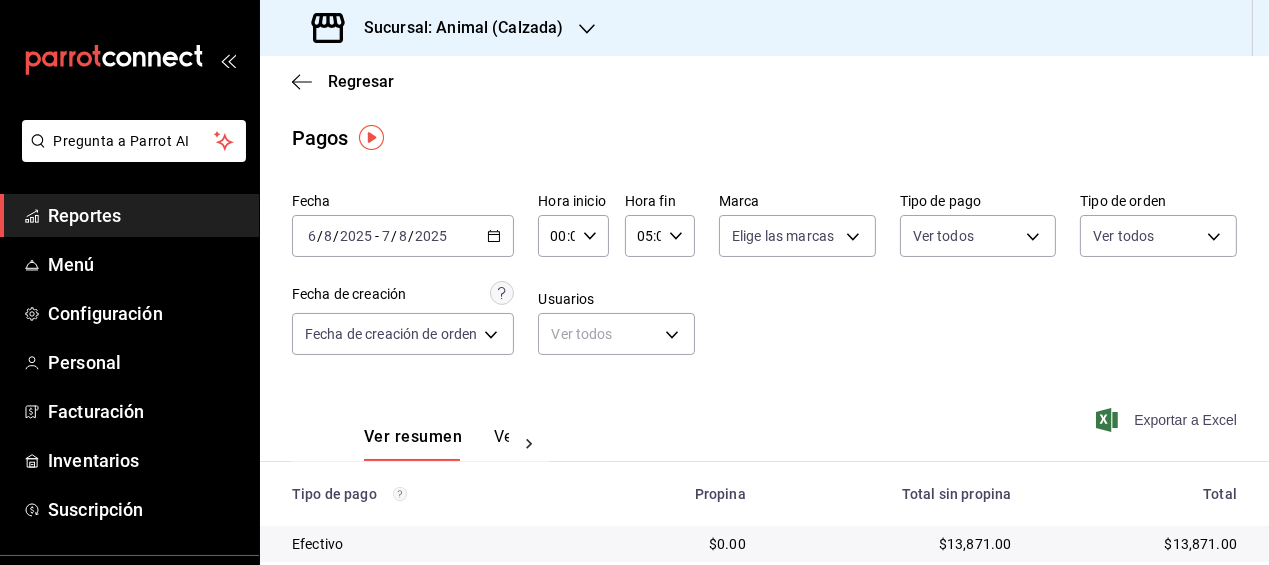 click on "Exportar a Excel" at bounding box center (1168, 420) 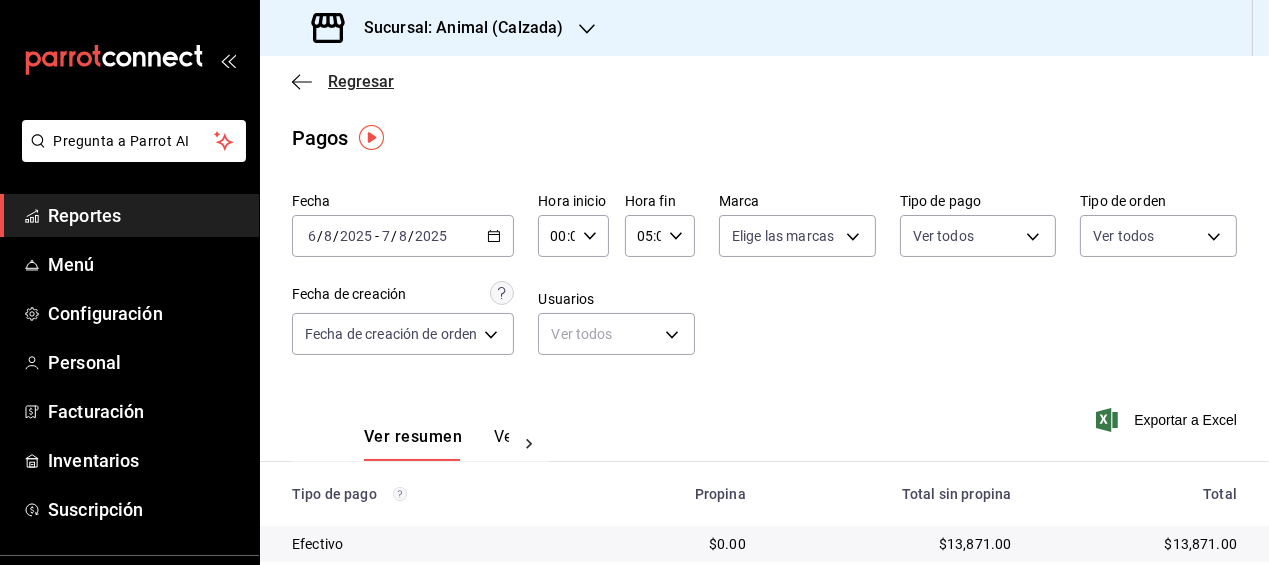click 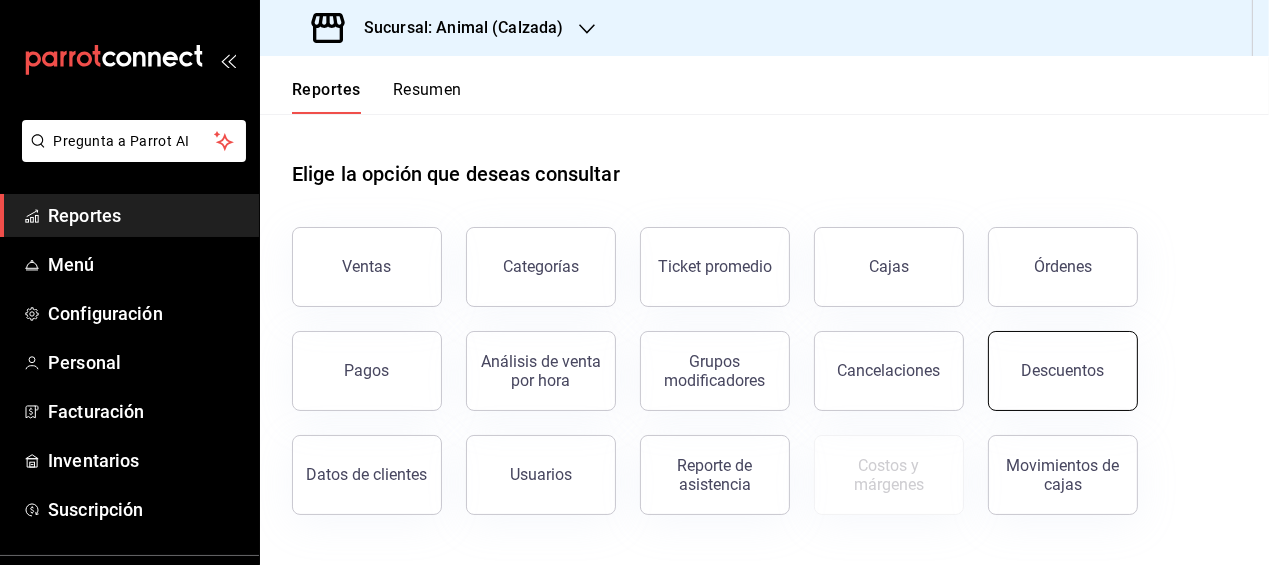 click on "Descuentos" at bounding box center [1063, 370] 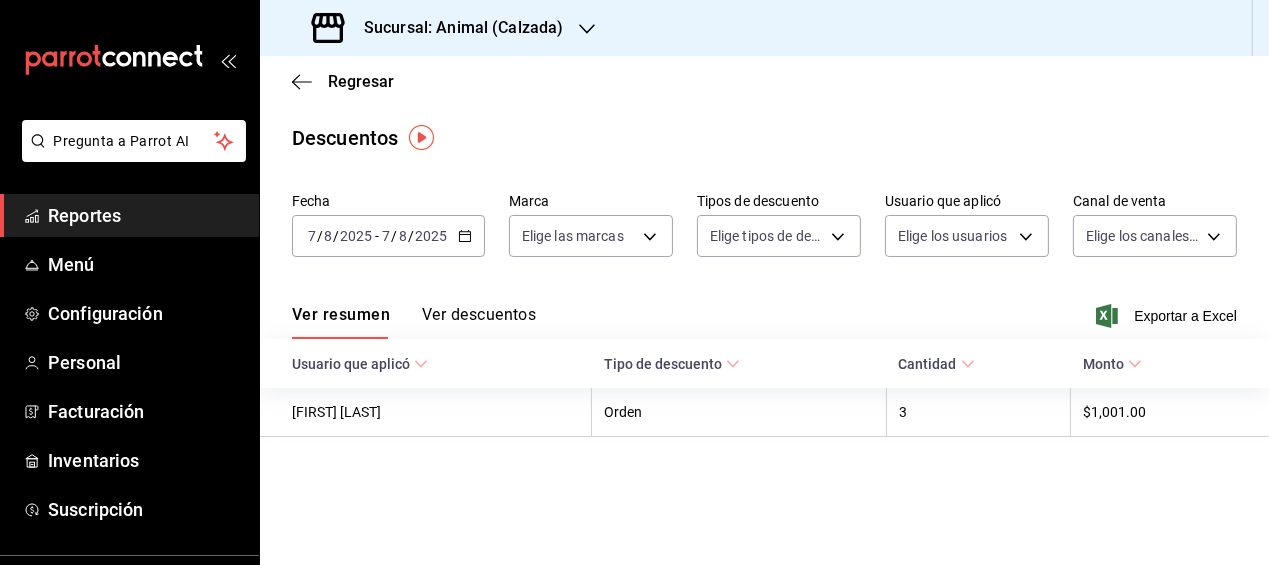 click 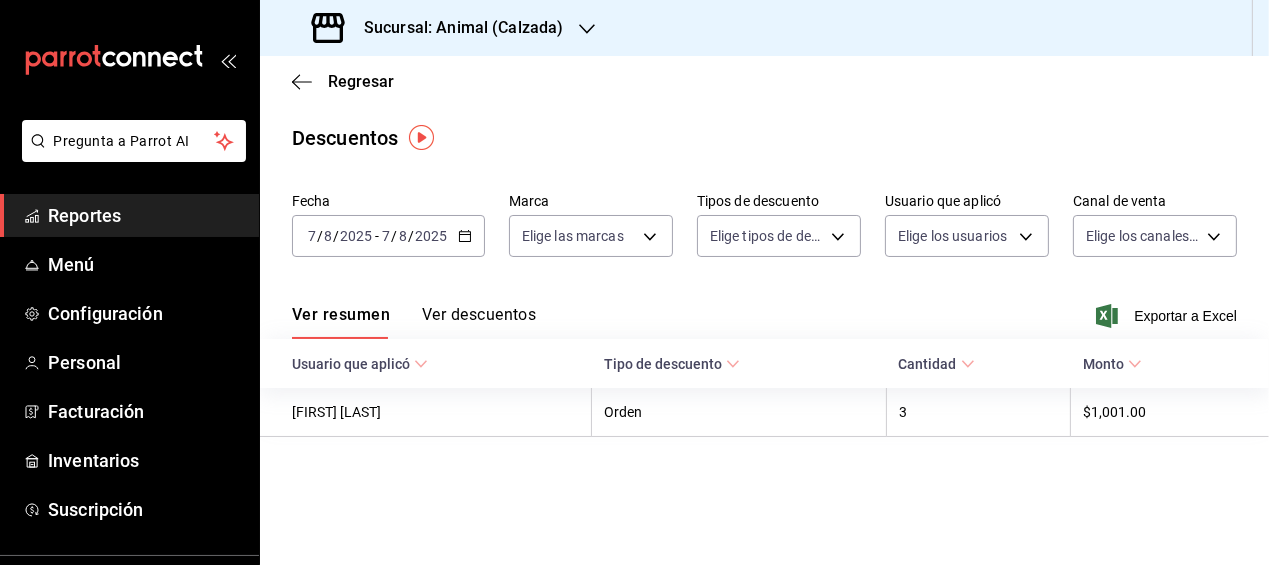 click 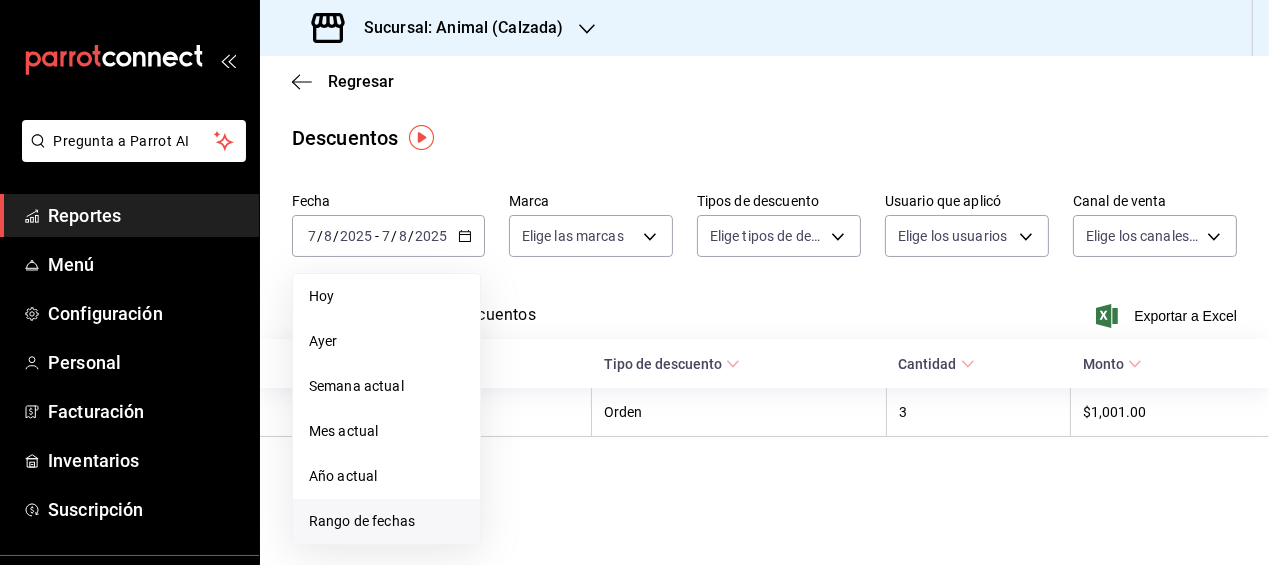 click on "Rango de fechas" at bounding box center [386, 521] 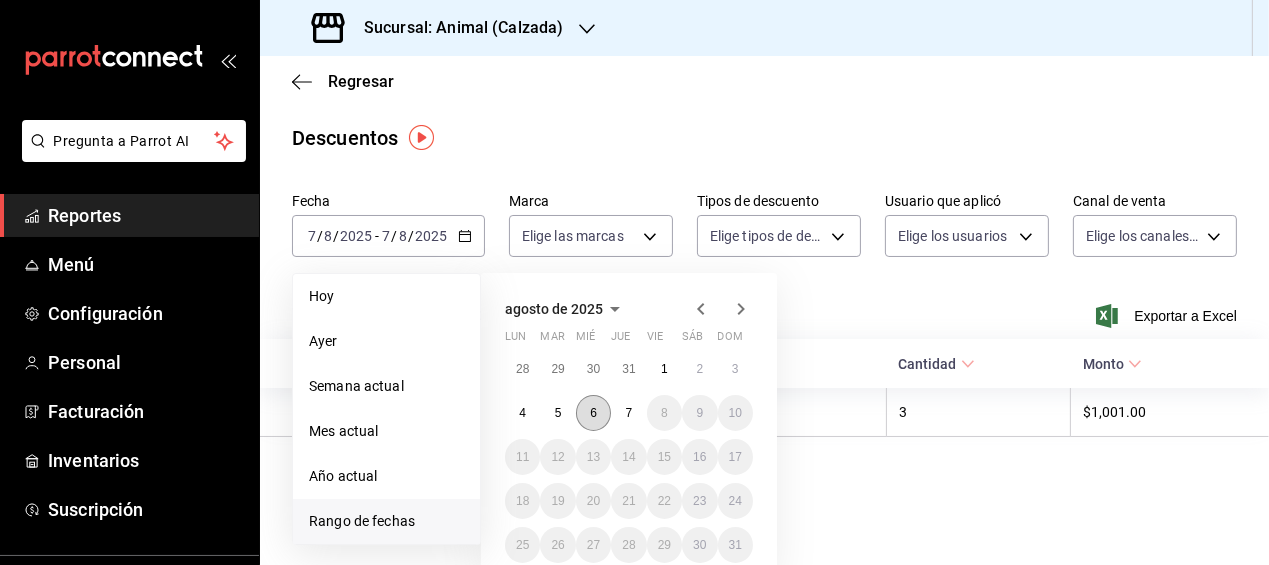 click on "6" at bounding box center (593, 413) 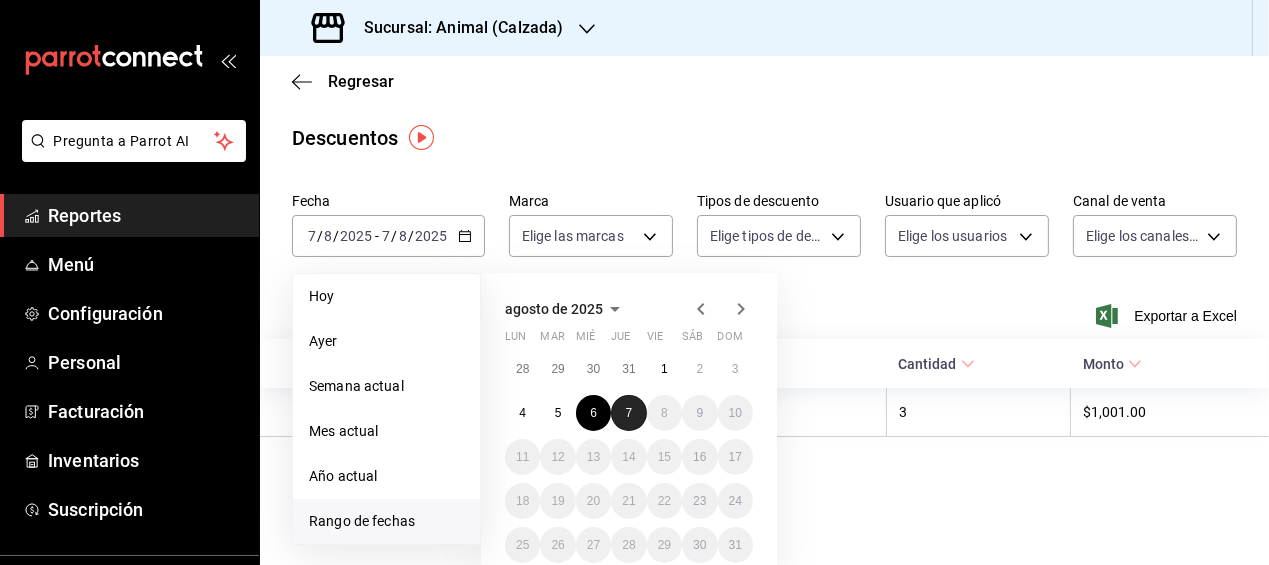 click on "7" at bounding box center (628, 413) 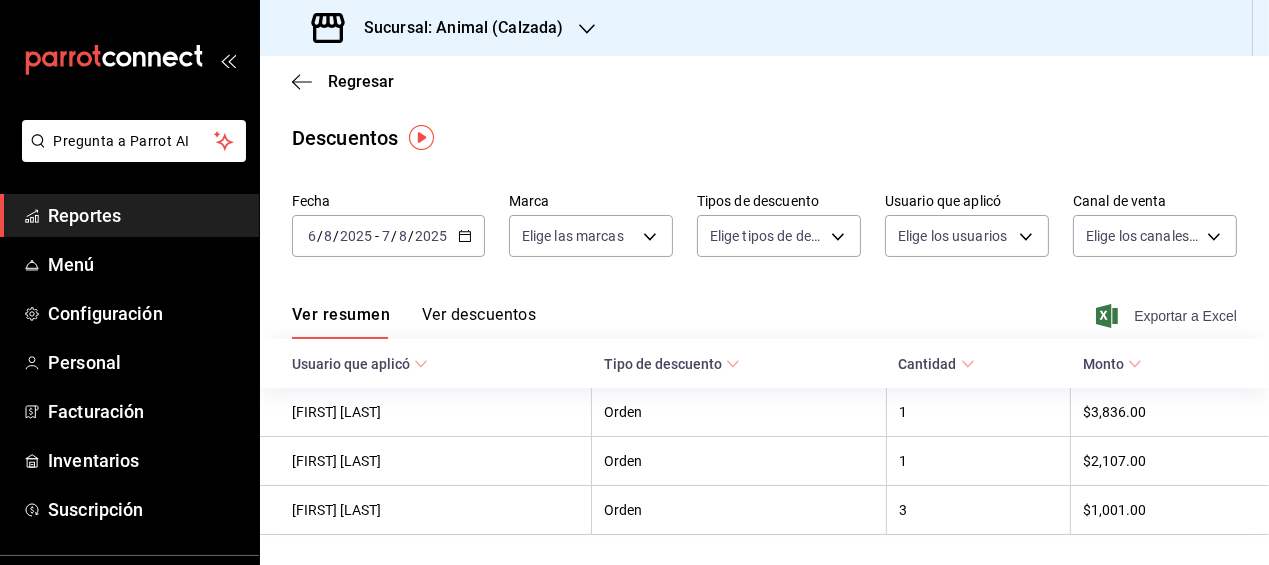 click on "Exportar a Excel" at bounding box center (1168, 316) 